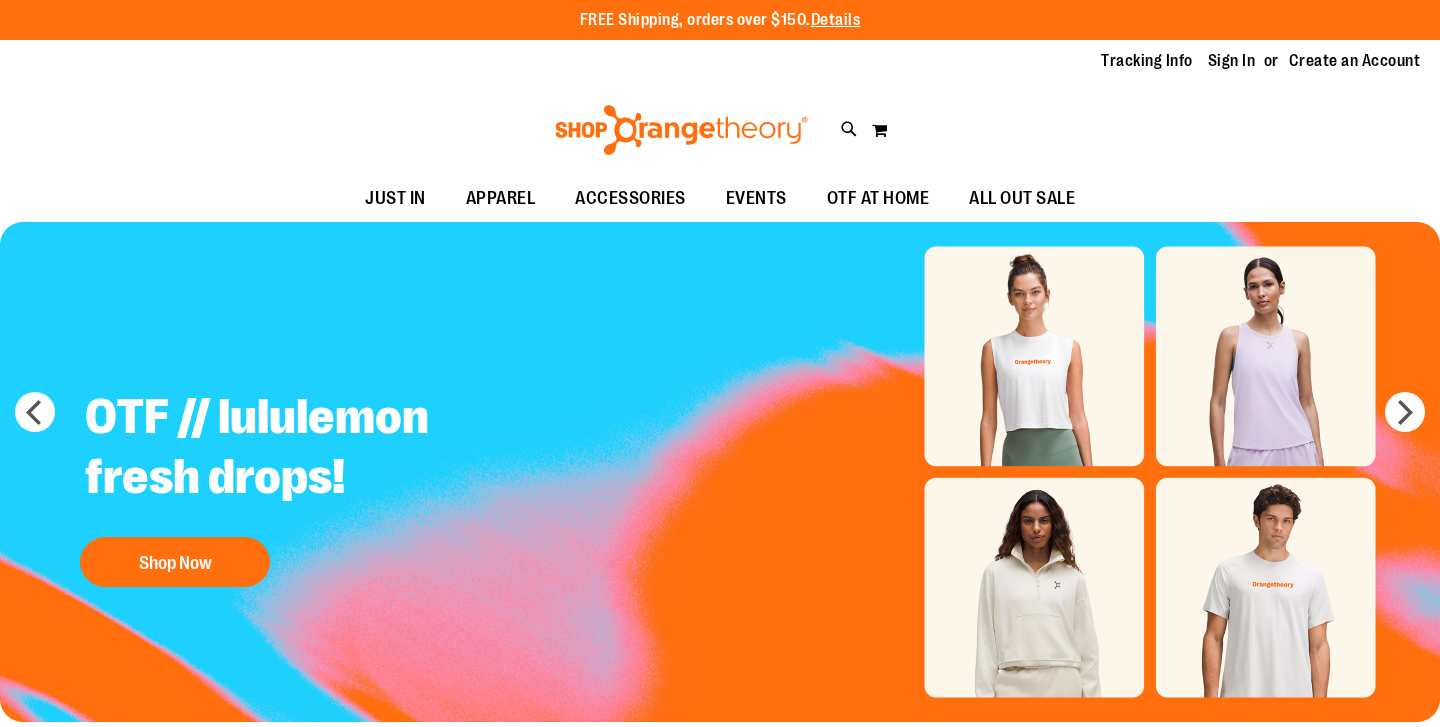 scroll, scrollTop: 0, scrollLeft: 0, axis: both 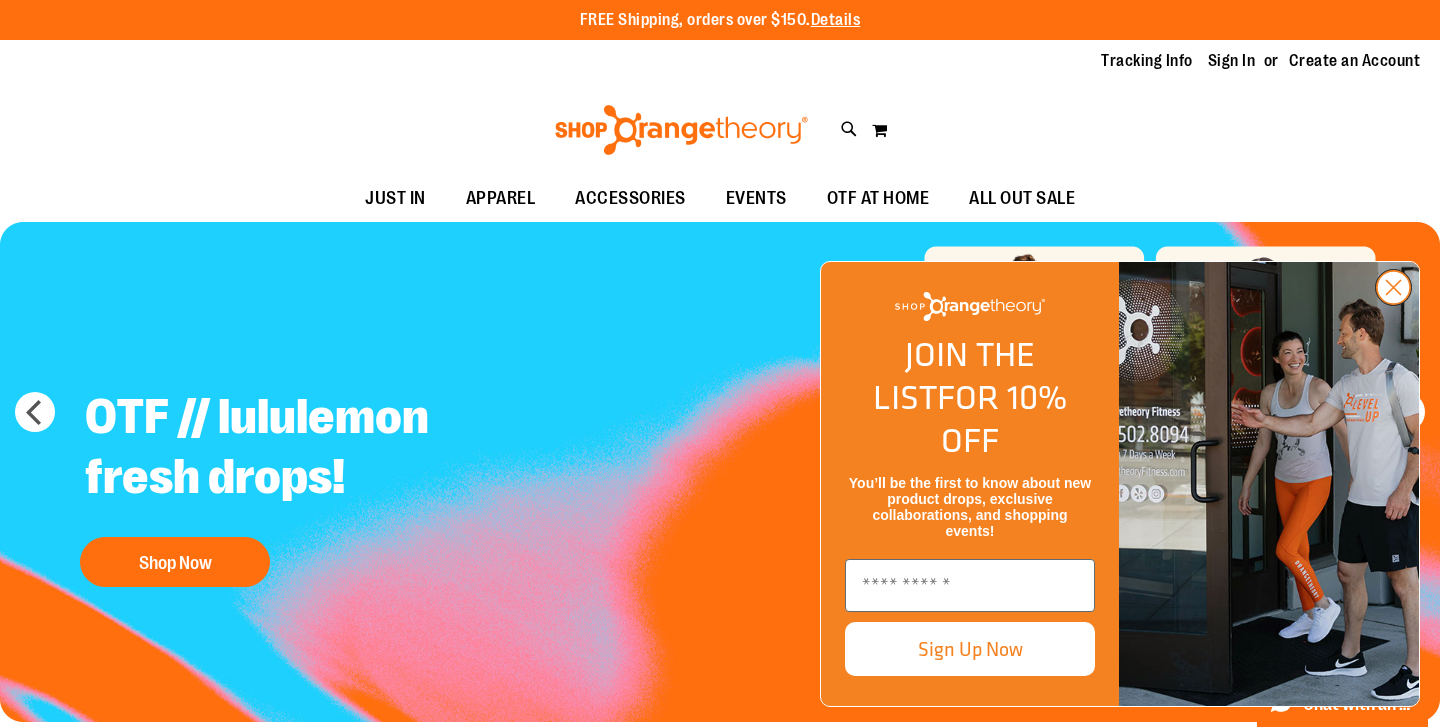 click 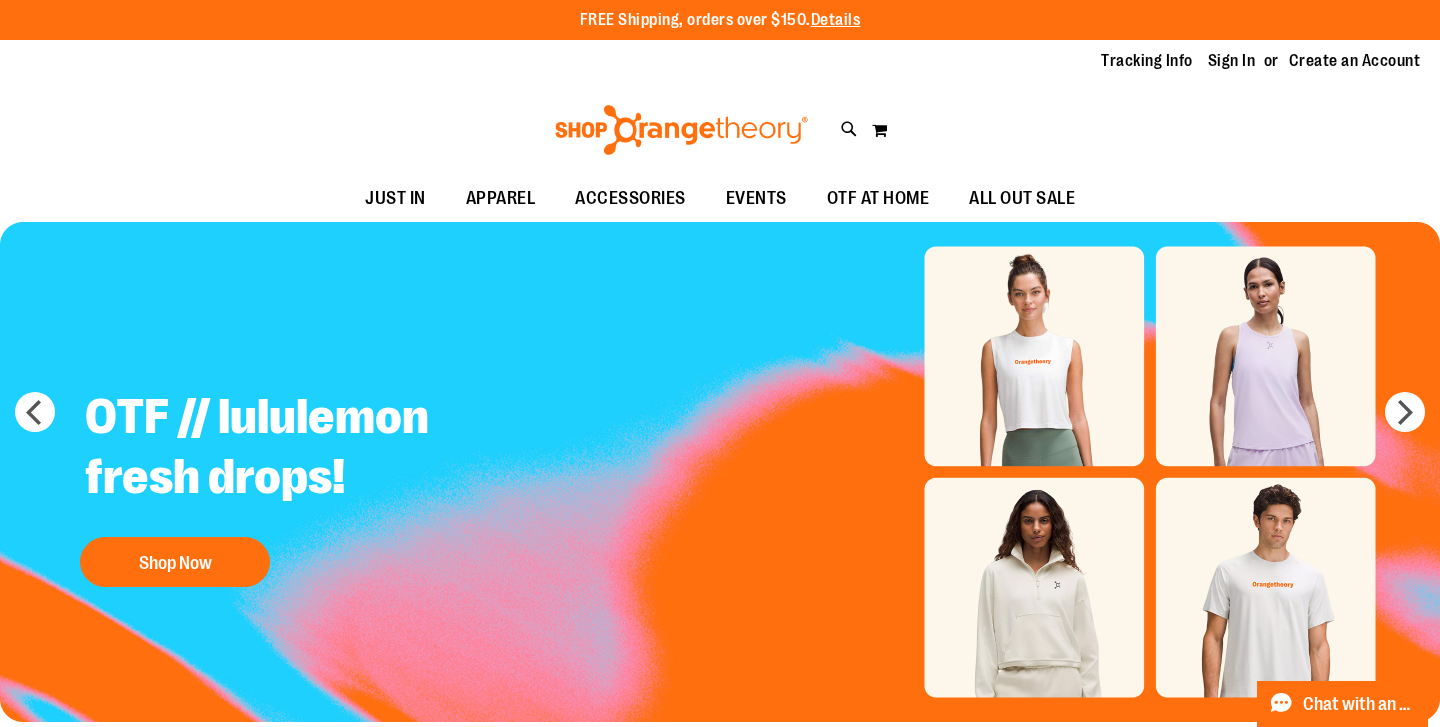 click at bounding box center (720, 472) 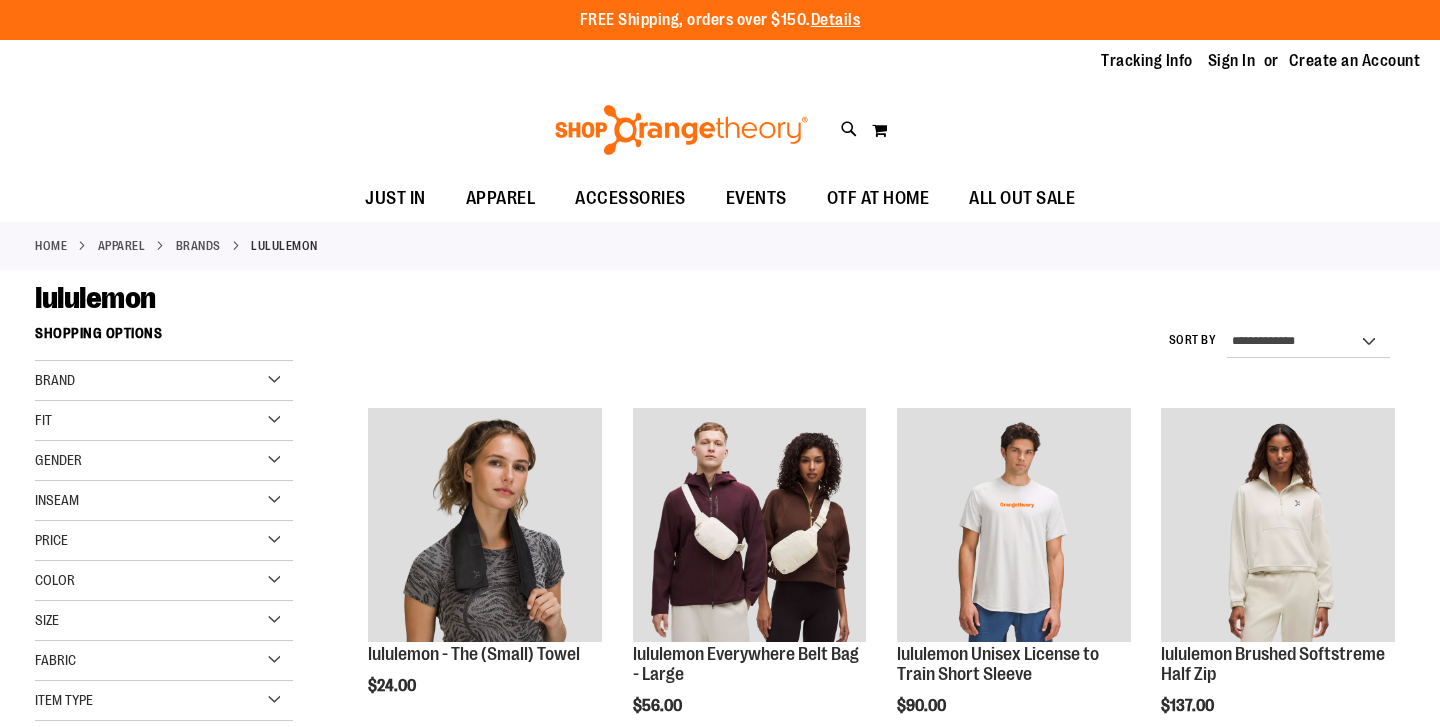 scroll, scrollTop: 0, scrollLeft: 0, axis: both 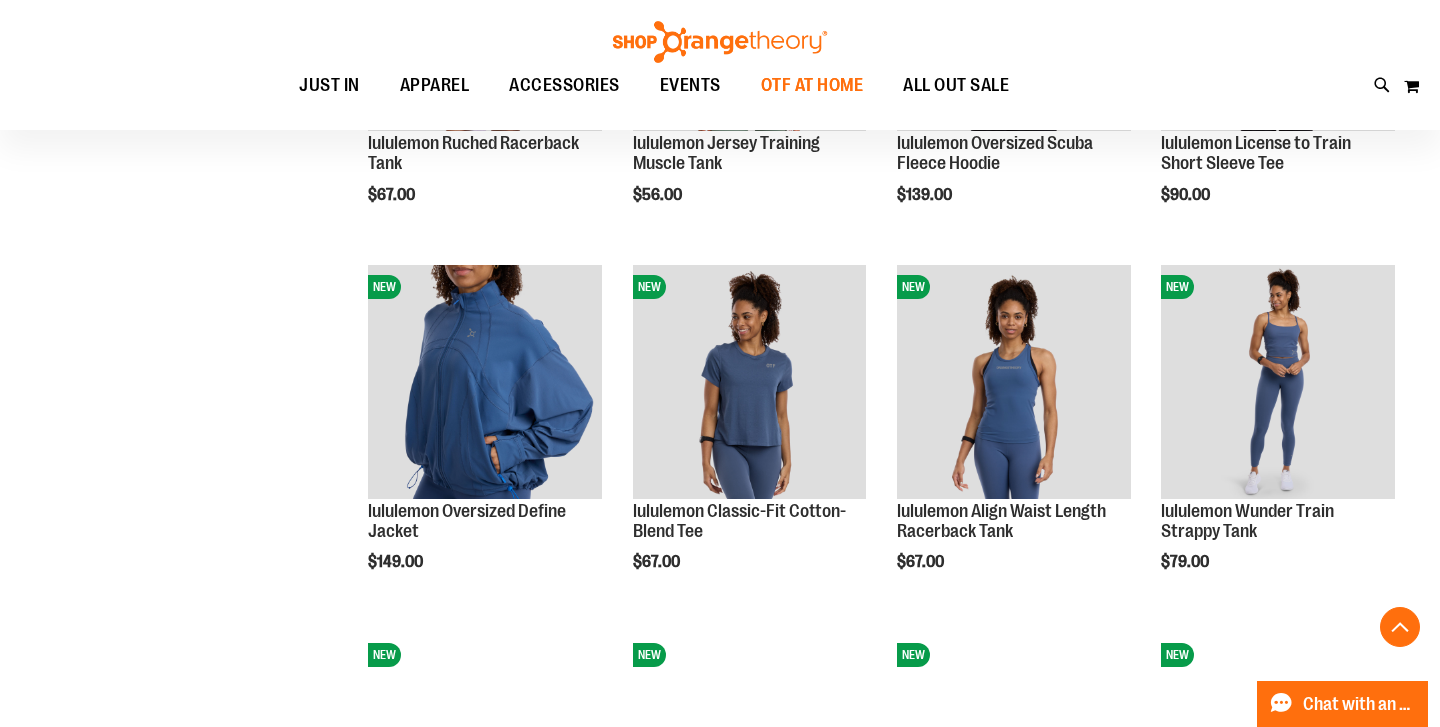 click on "OTF AT HOME" at bounding box center [812, 85] 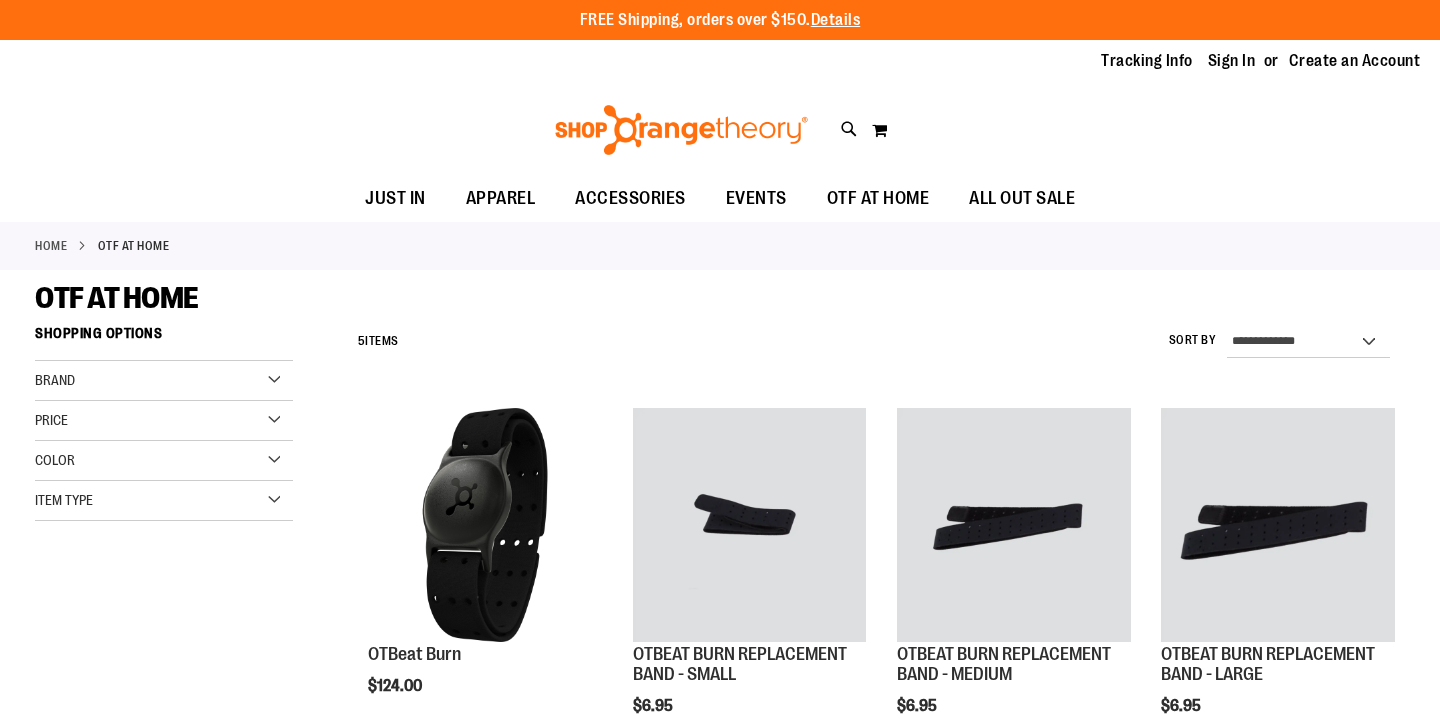 scroll, scrollTop: 0, scrollLeft: 0, axis: both 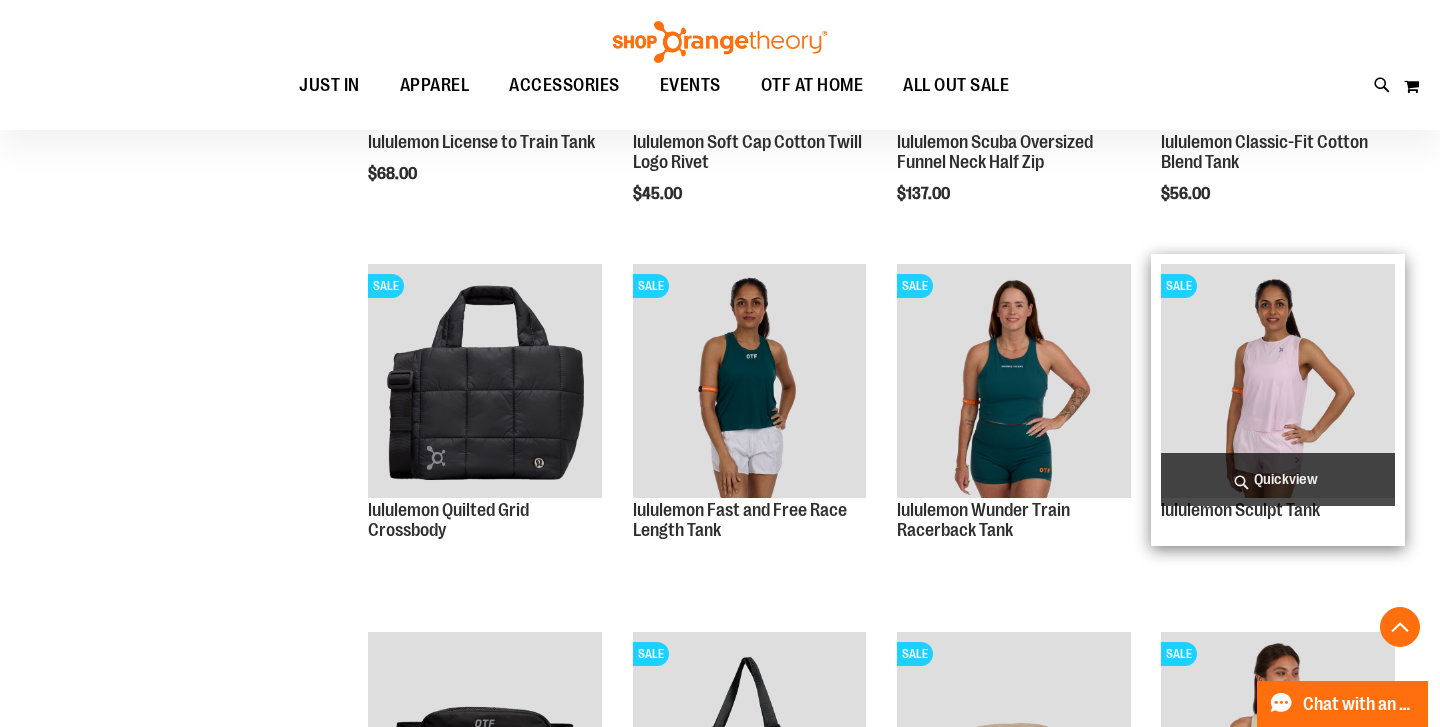 click at bounding box center (1278, 381) 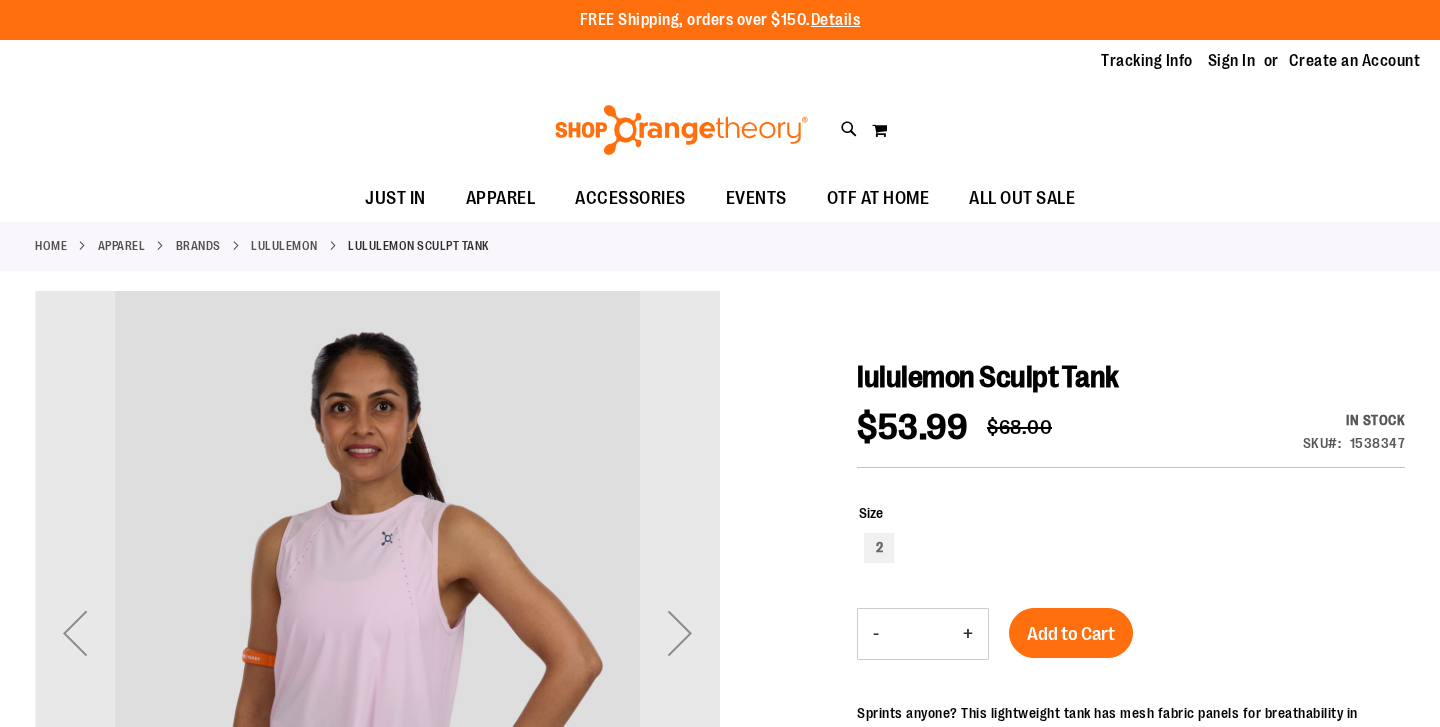scroll, scrollTop: 0, scrollLeft: 0, axis: both 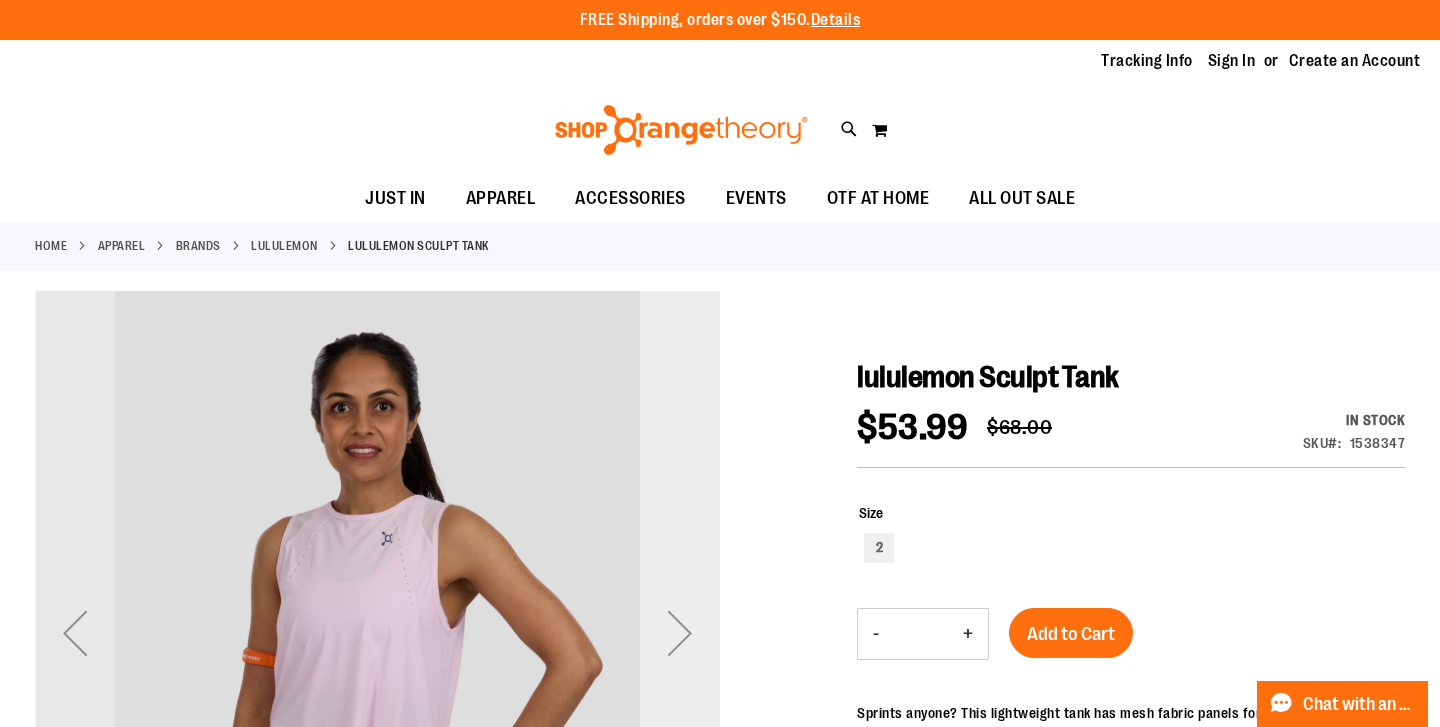 click at bounding box center [680, 633] 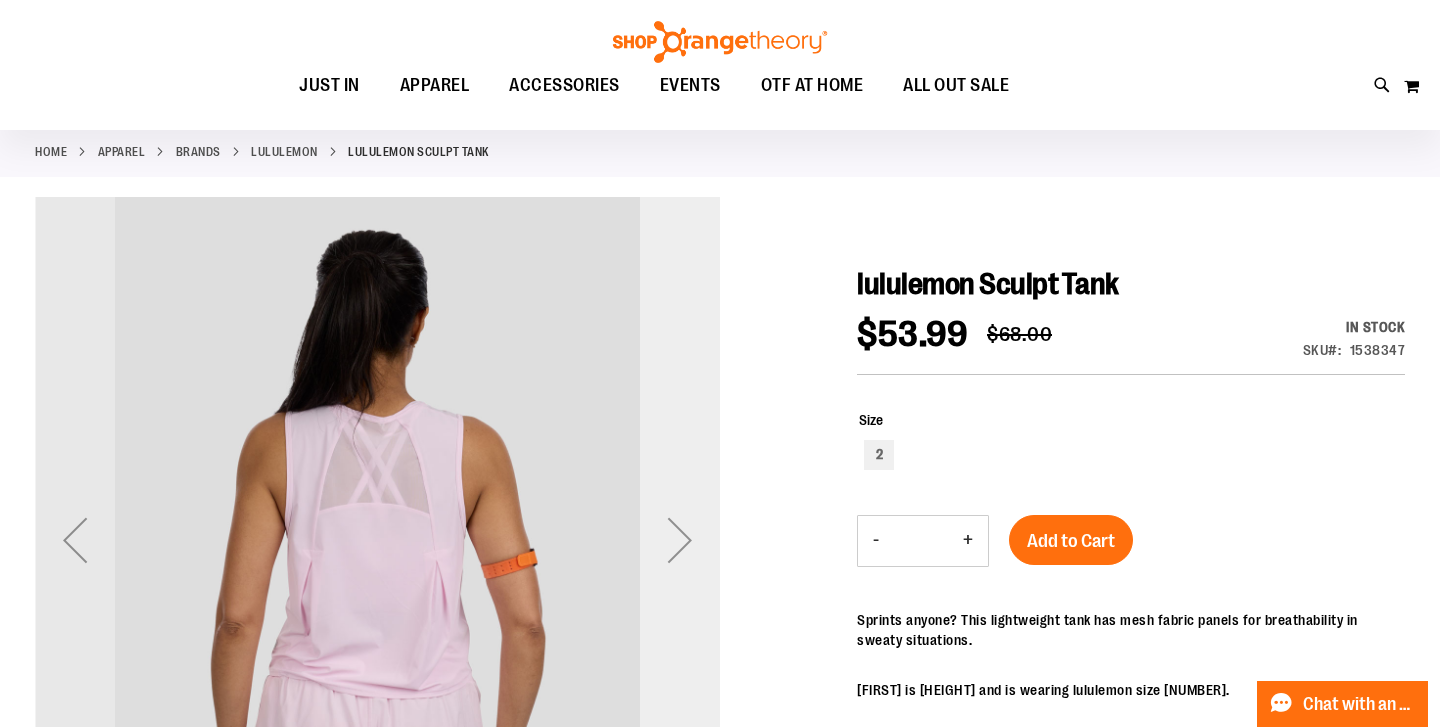scroll, scrollTop: 100, scrollLeft: 0, axis: vertical 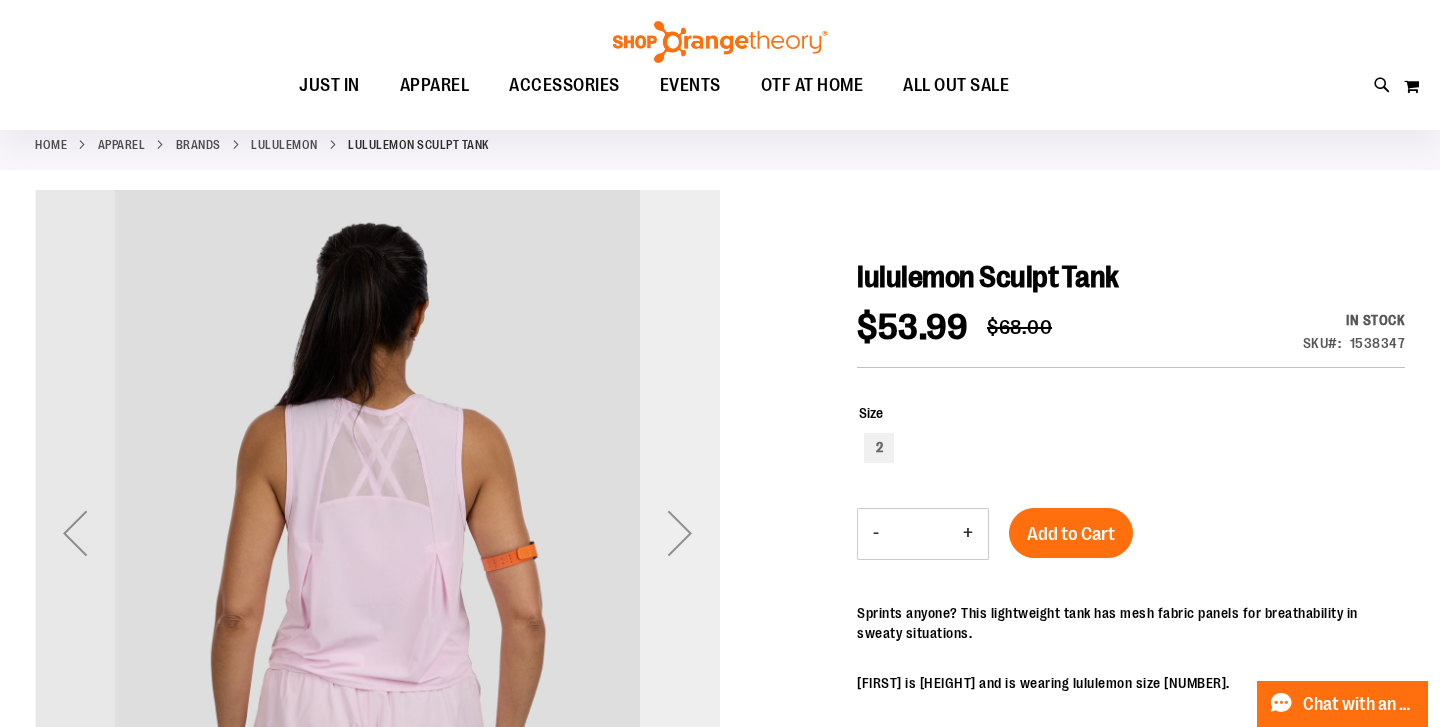 click at bounding box center [680, 533] 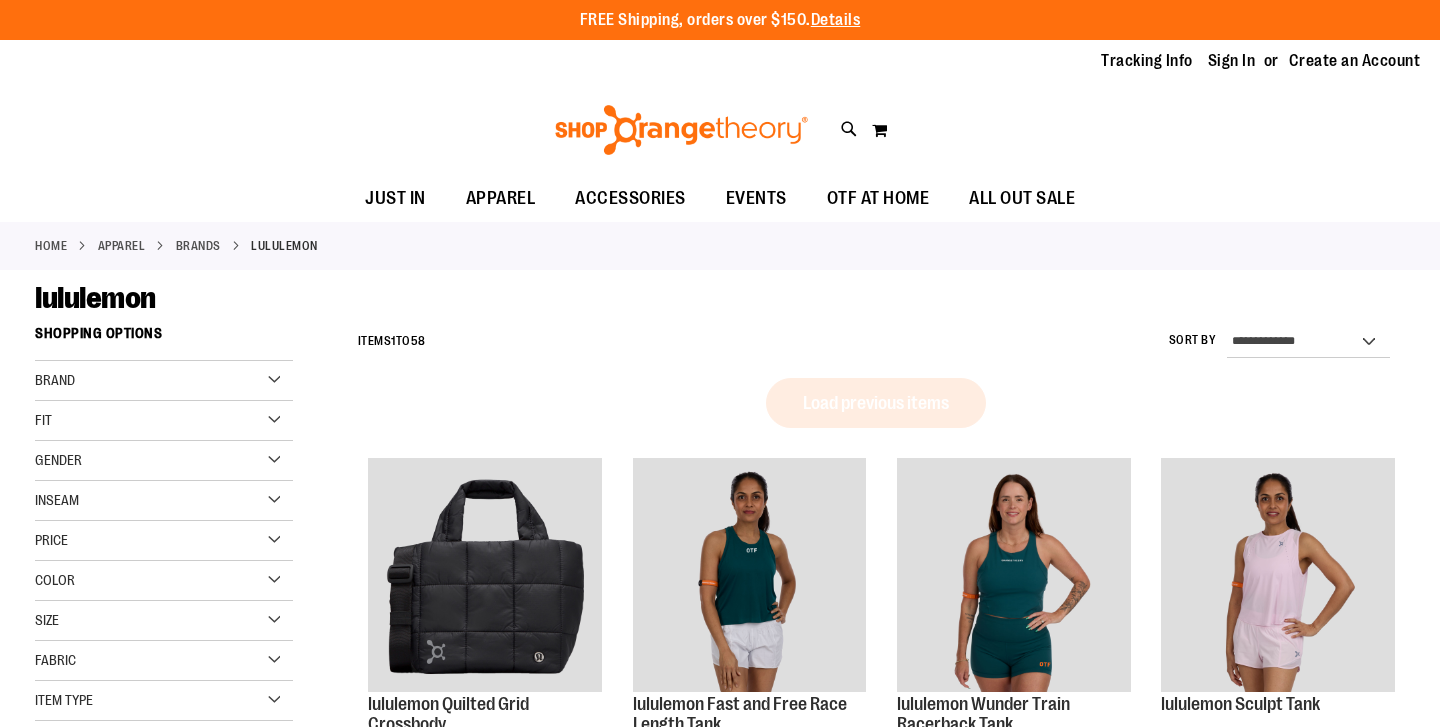 scroll, scrollTop: 0, scrollLeft: 0, axis: both 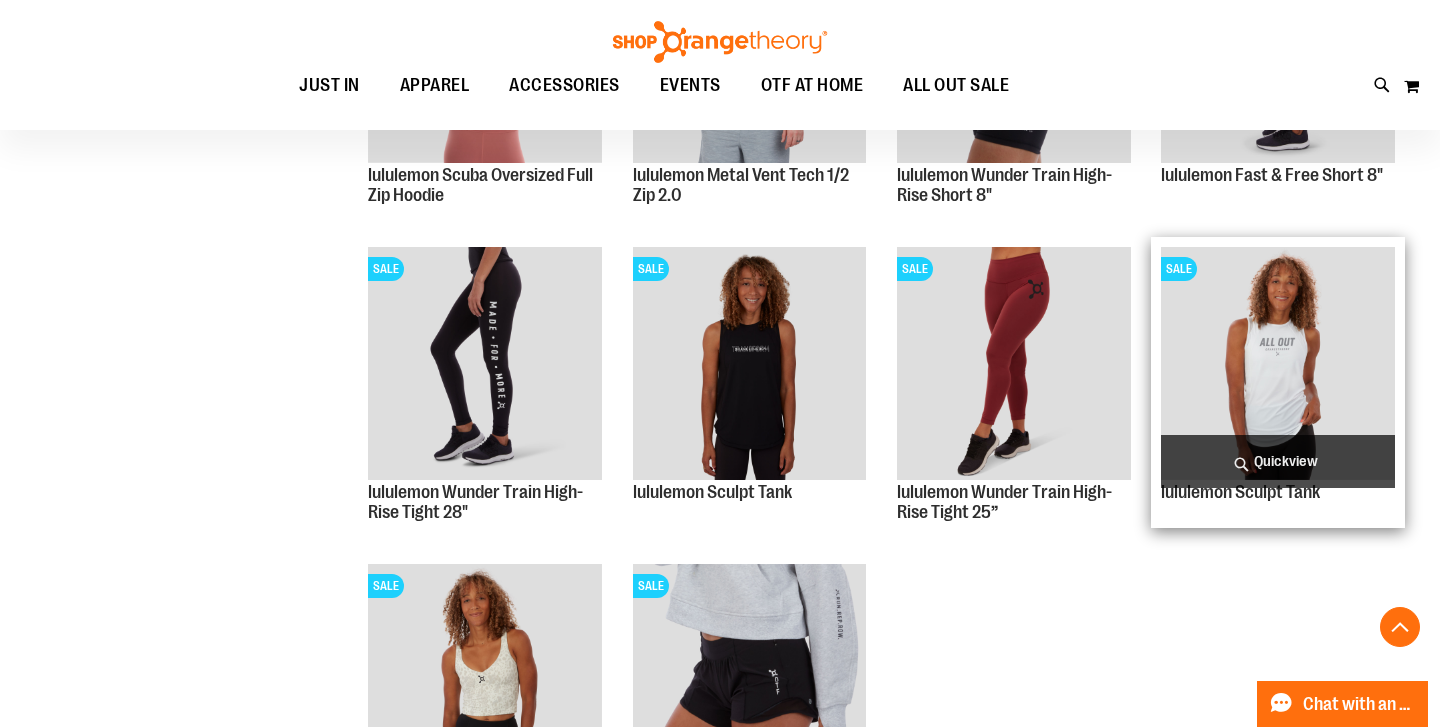 click at bounding box center [1278, 364] 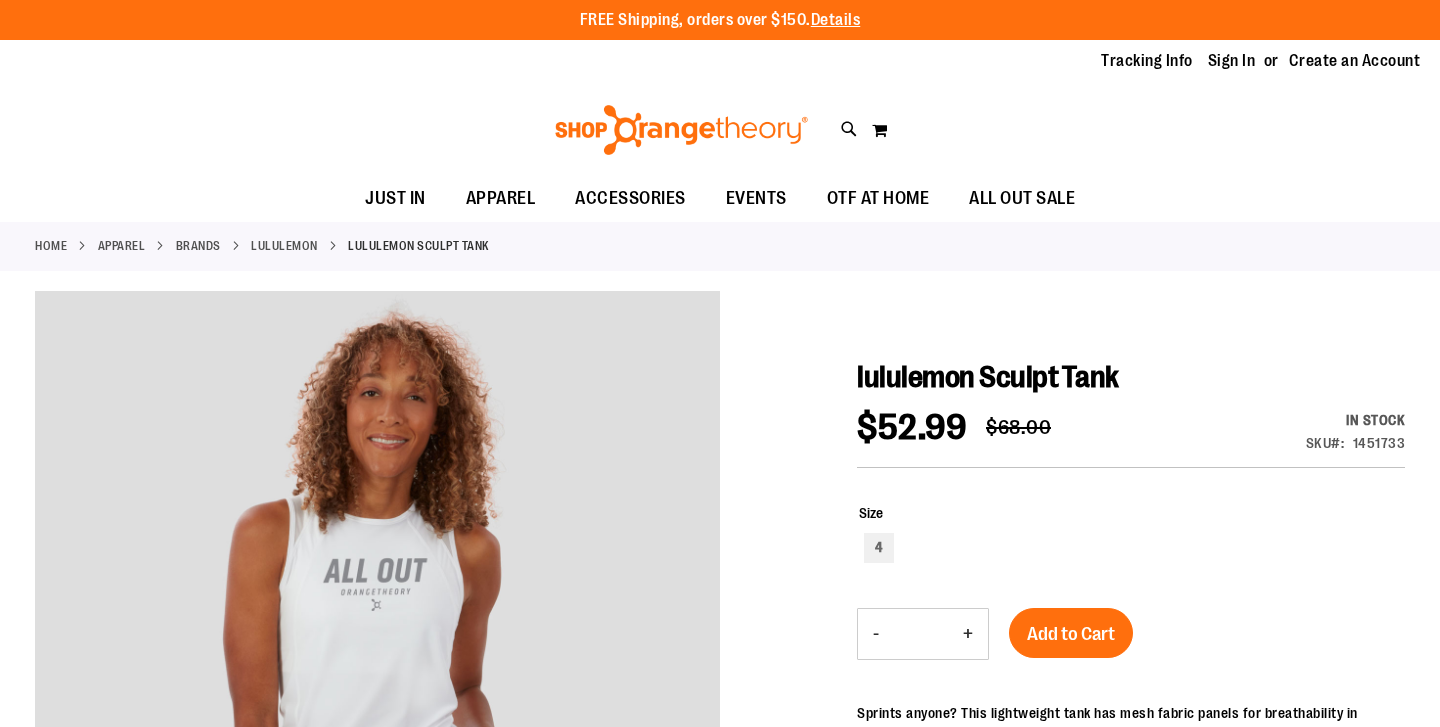 scroll, scrollTop: 0, scrollLeft: 0, axis: both 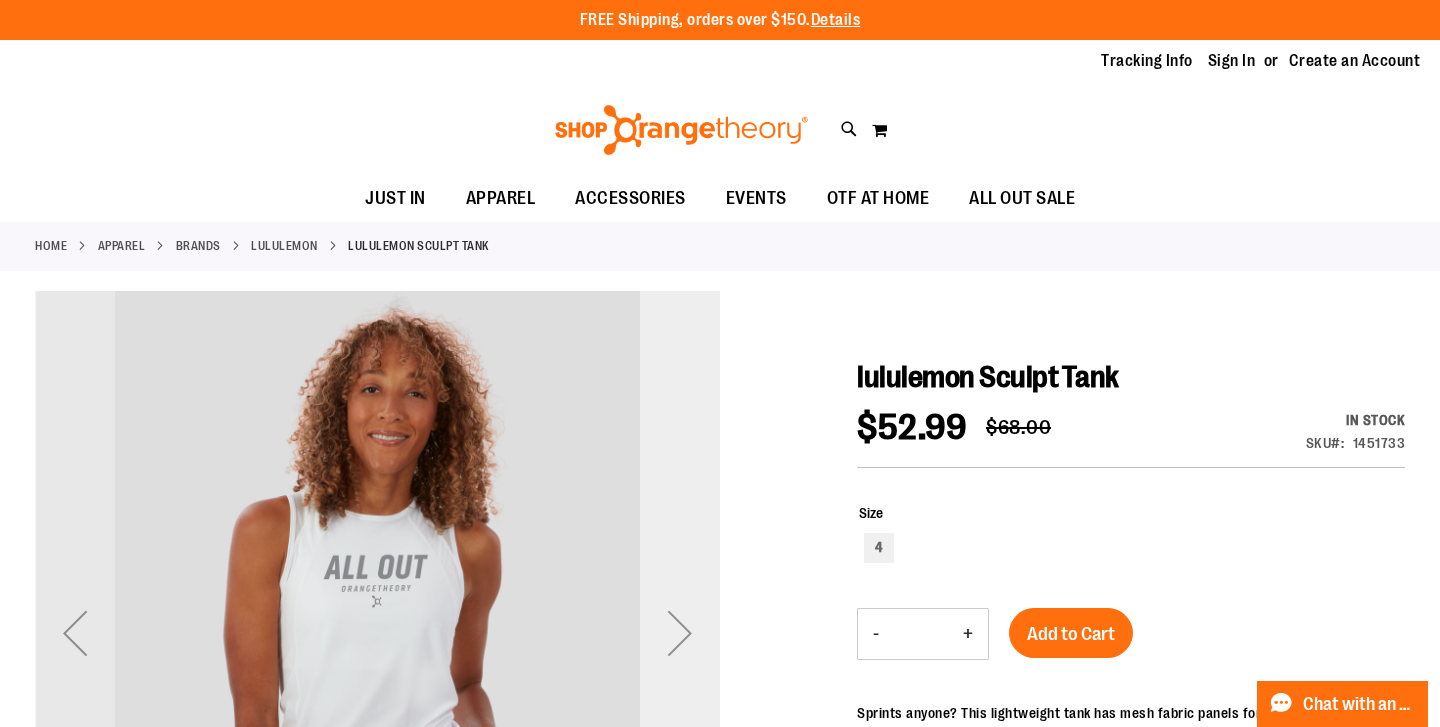click at bounding box center [680, 633] 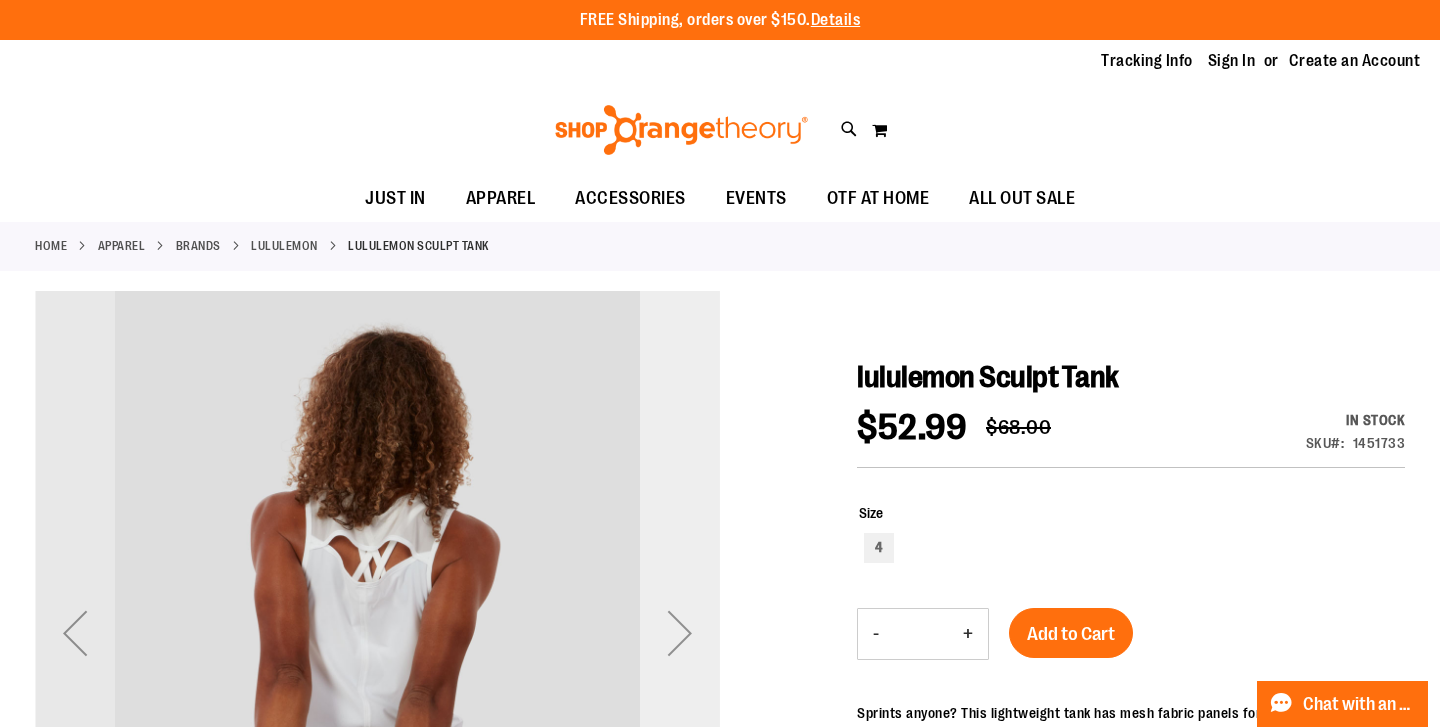click at bounding box center [680, 633] 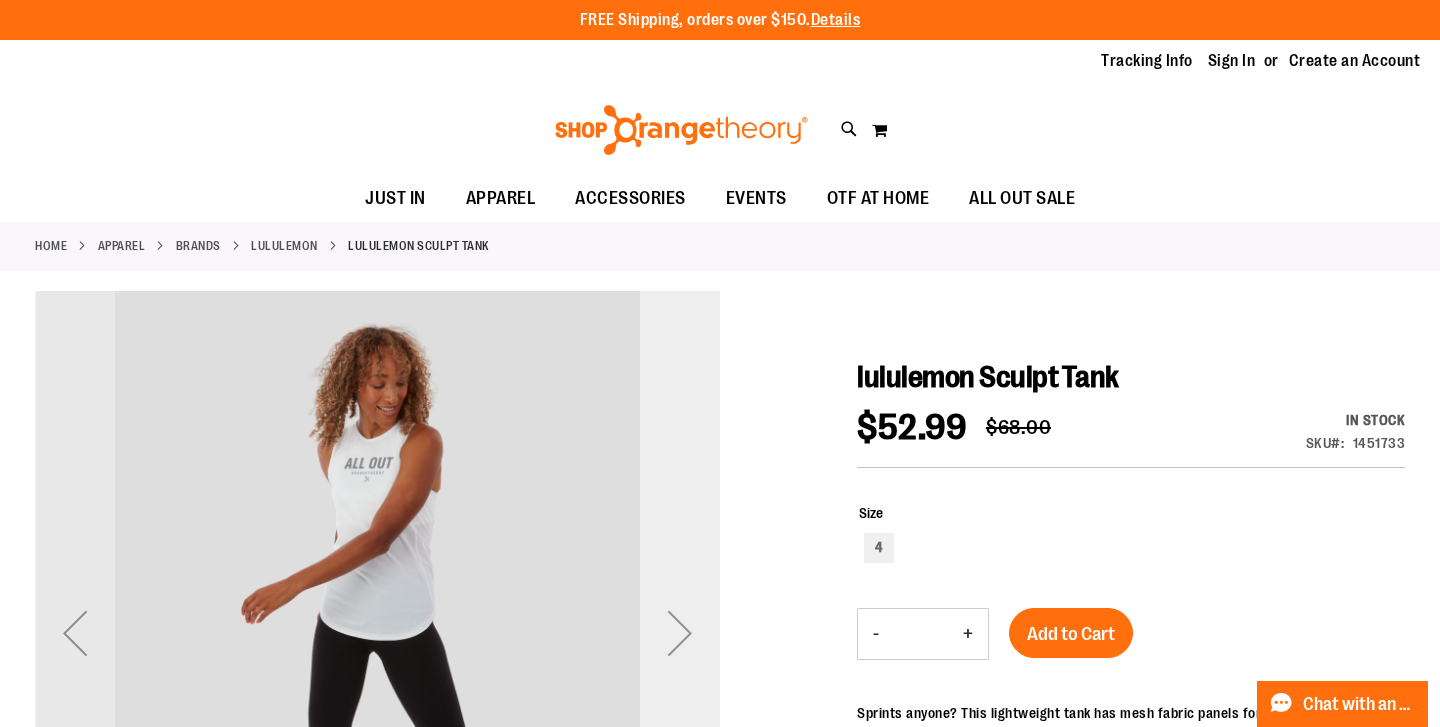 click at bounding box center [680, 633] 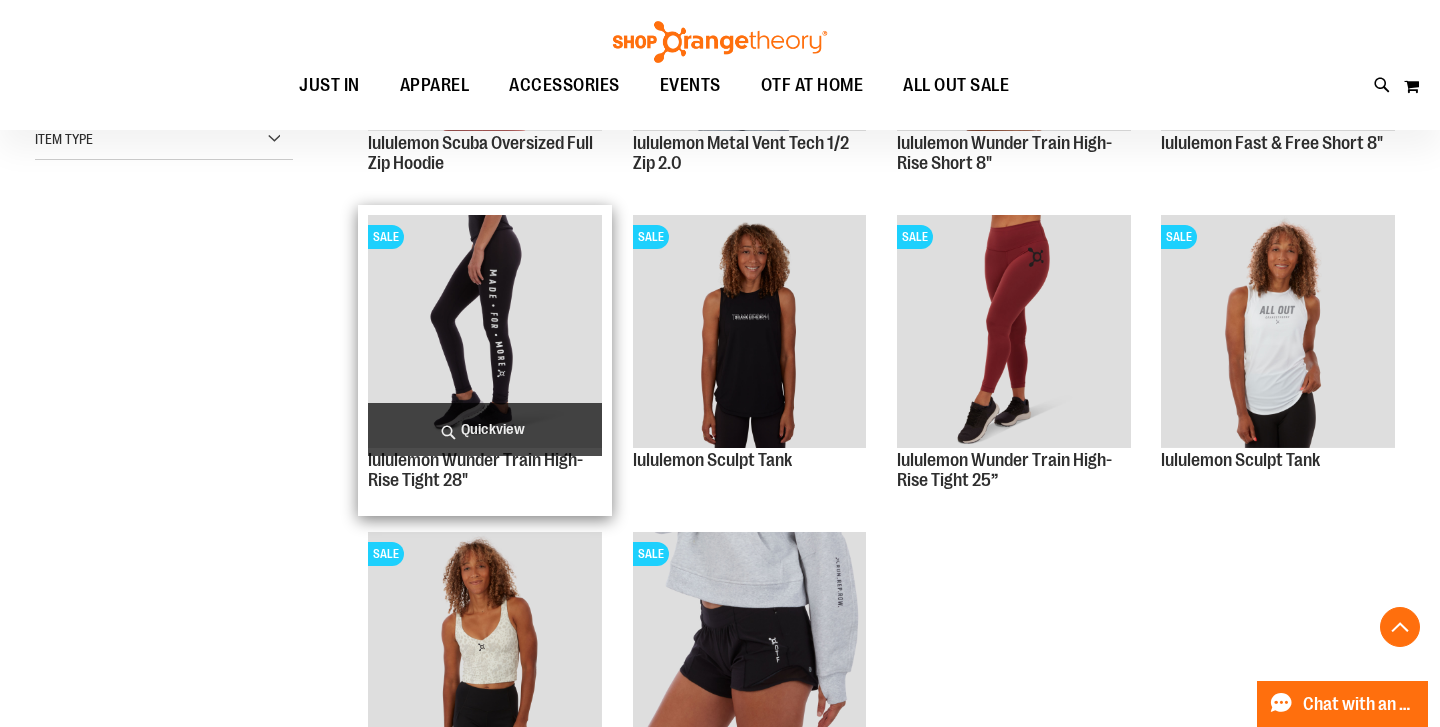 scroll, scrollTop: 563, scrollLeft: 0, axis: vertical 